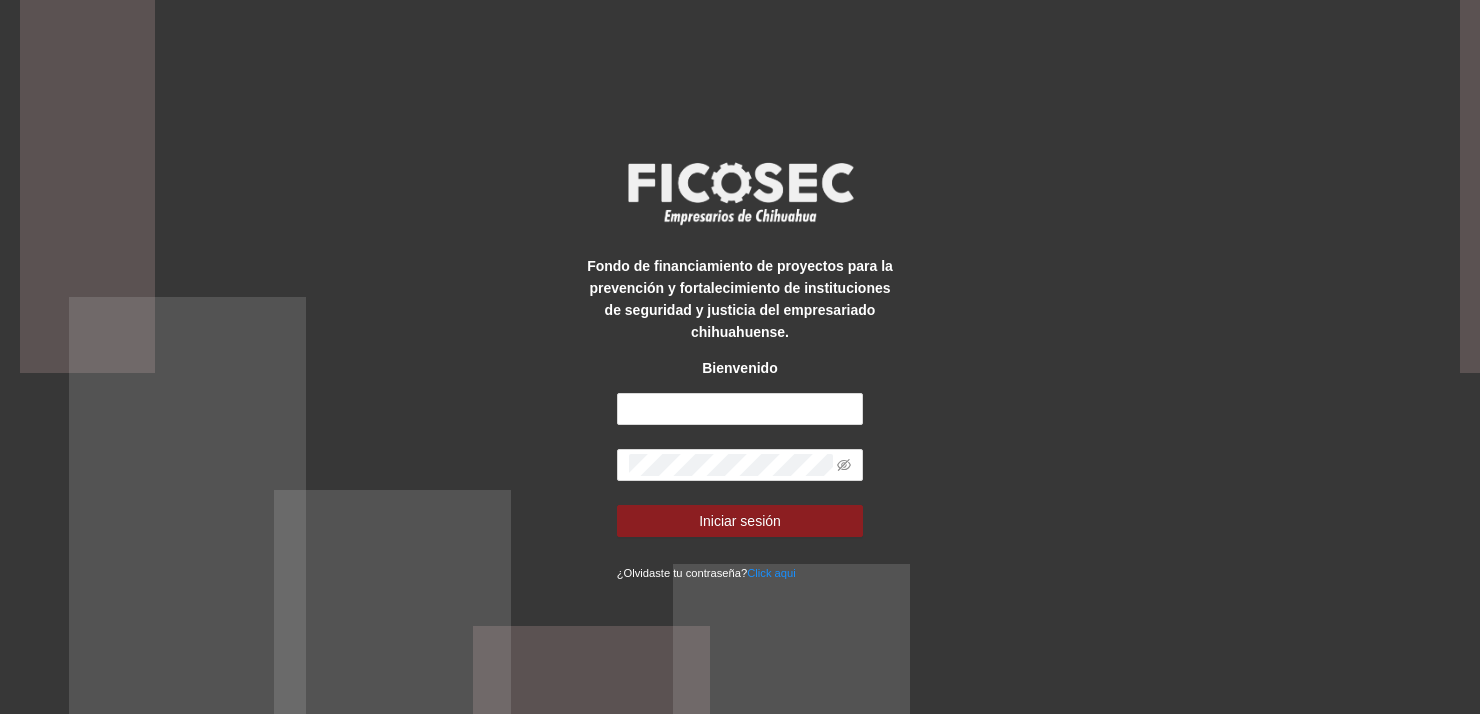 scroll, scrollTop: 0, scrollLeft: 0, axis: both 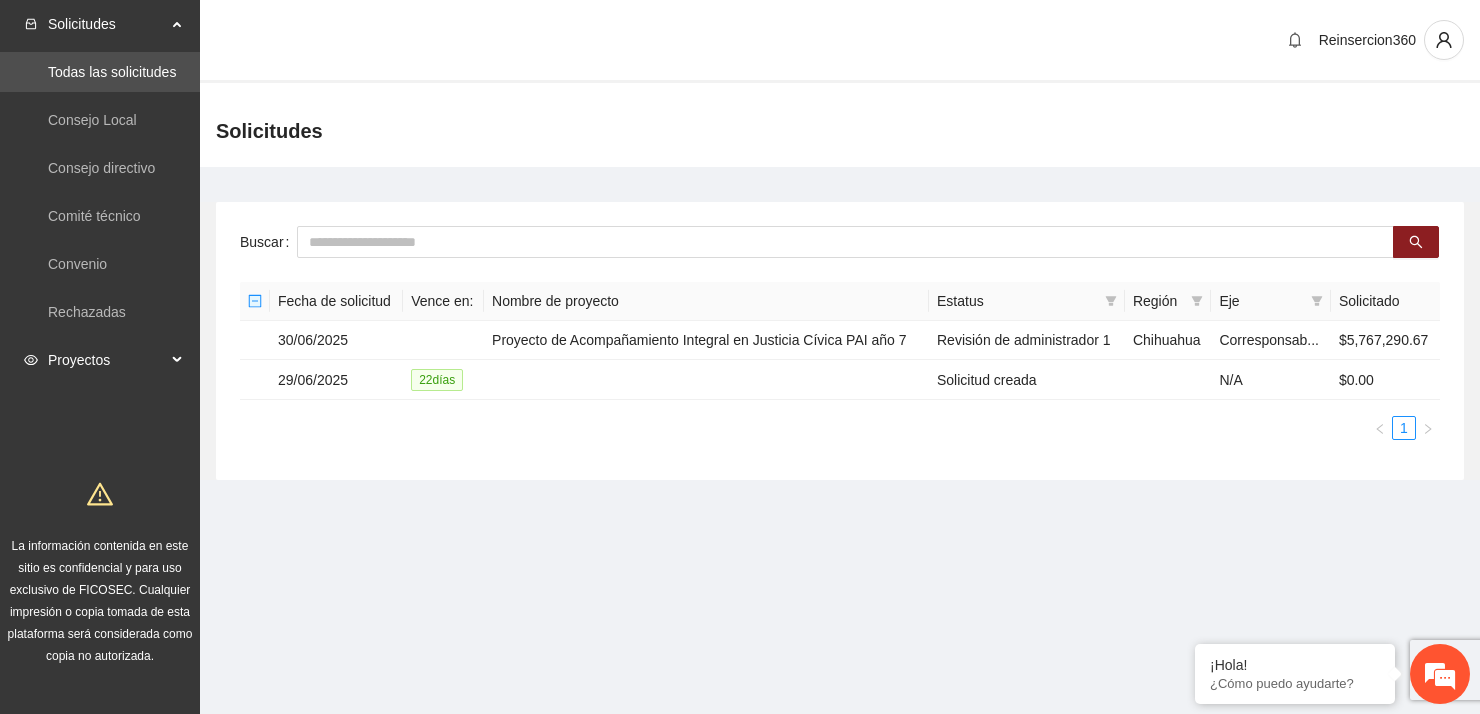 click on "Proyectos" at bounding box center (100, 360) 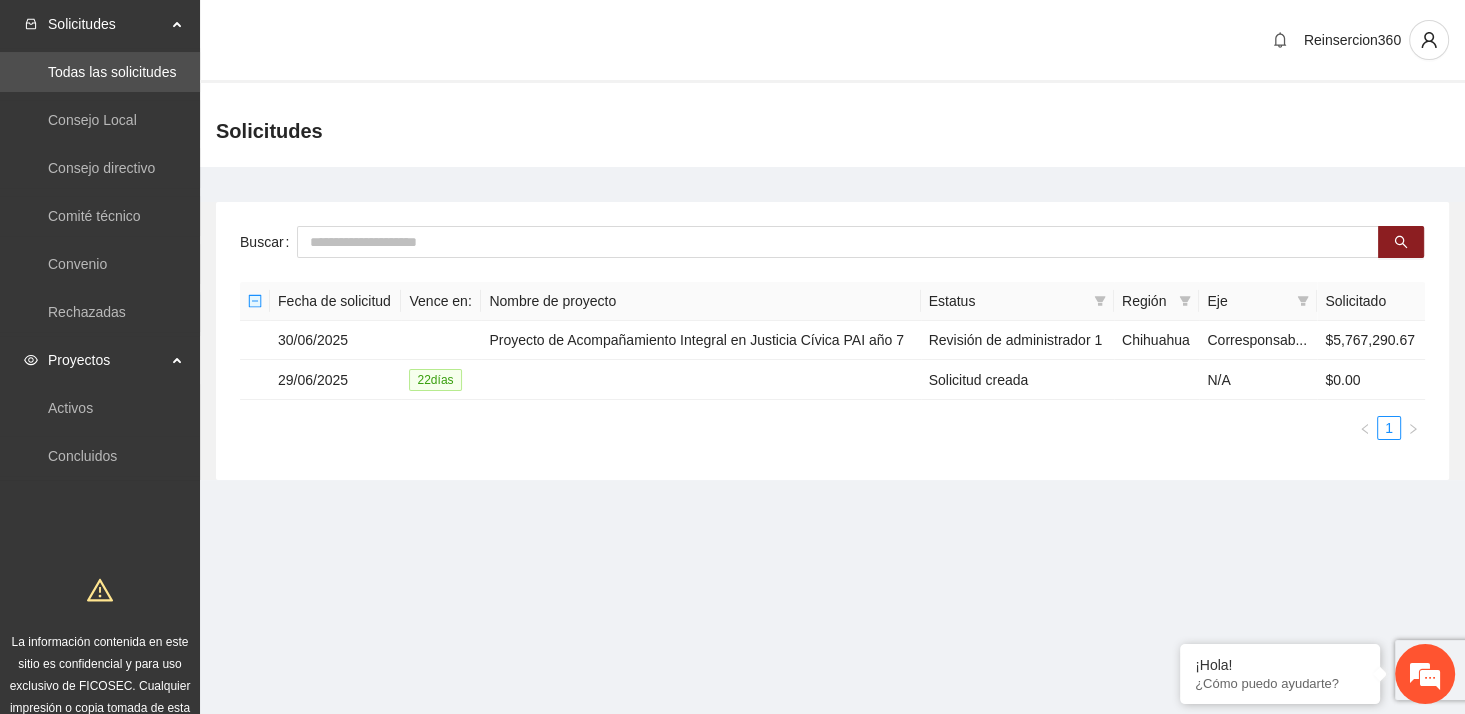 scroll, scrollTop: 0, scrollLeft: 0, axis: both 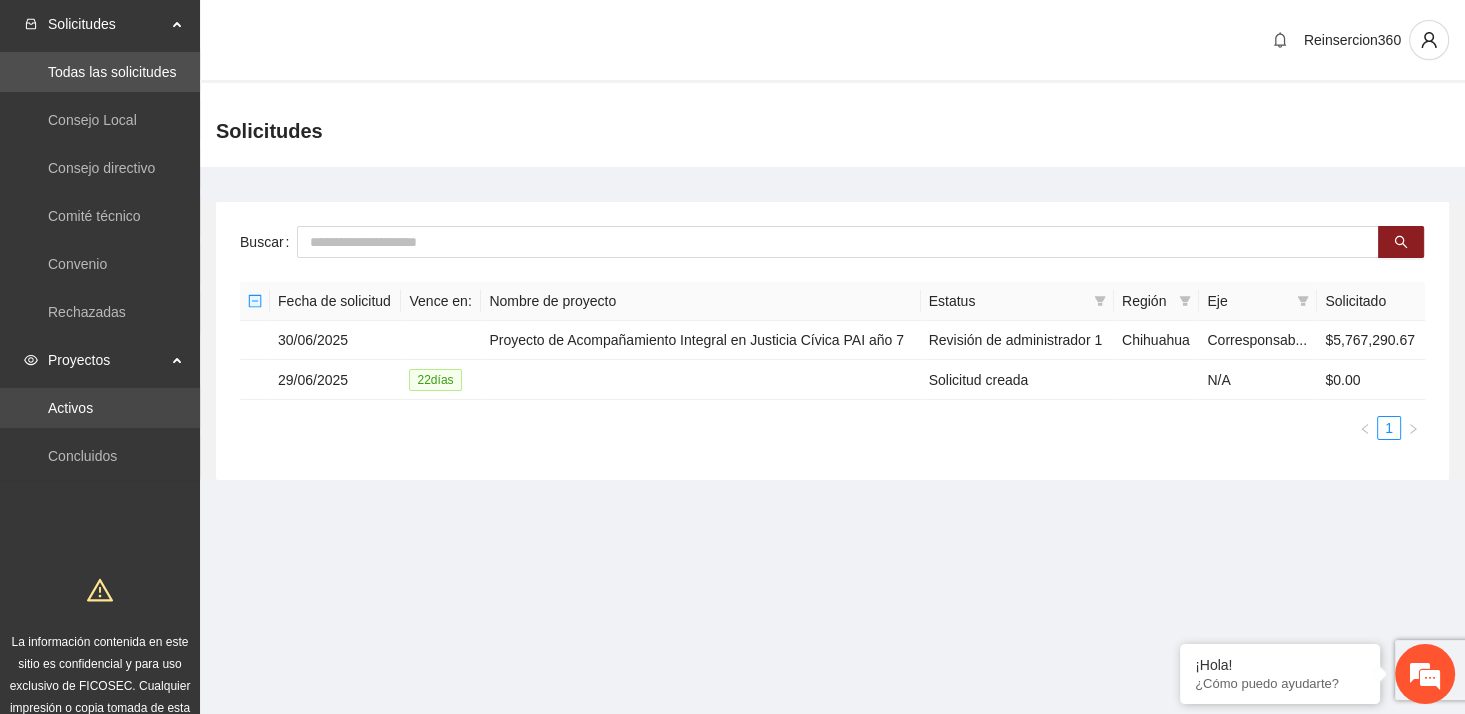 click on "Activos" at bounding box center [70, 408] 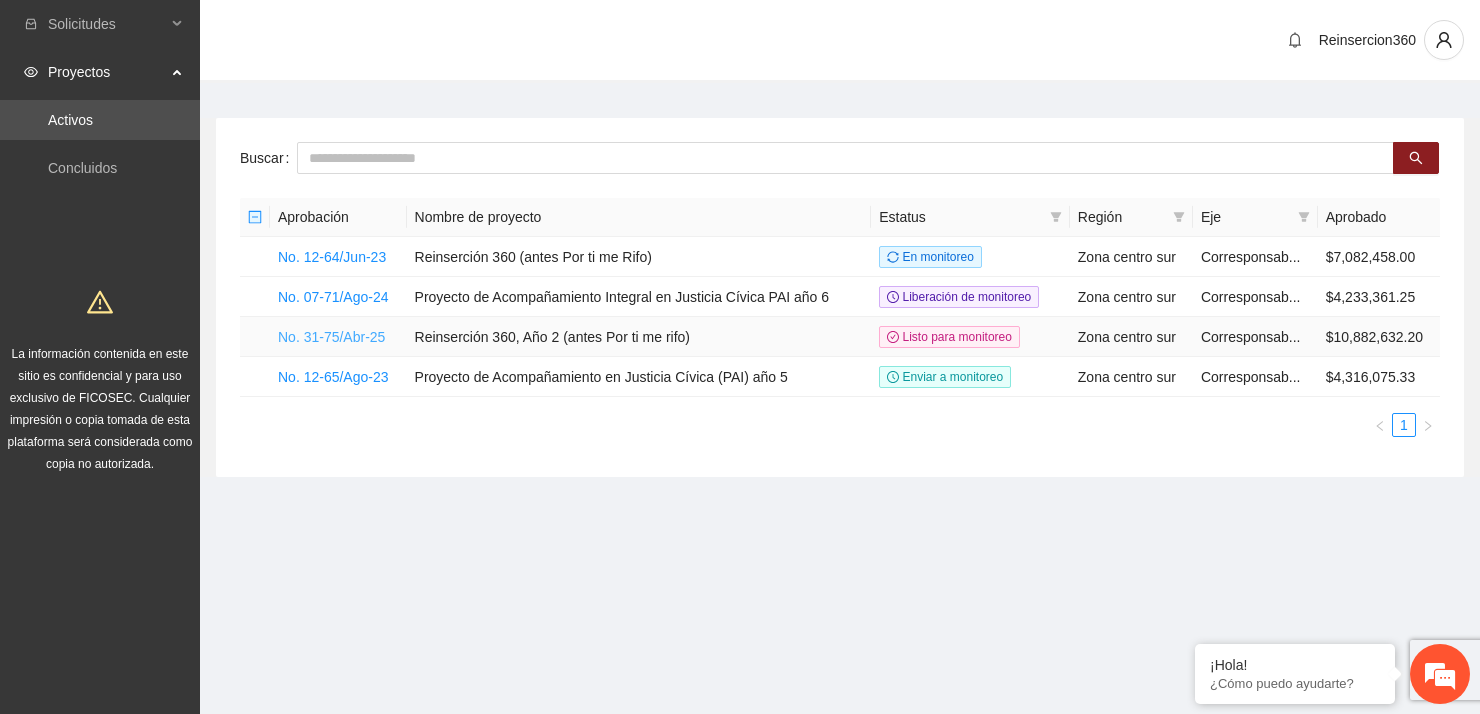 click on "No. 31-75/Abr-25" at bounding box center [331, 337] 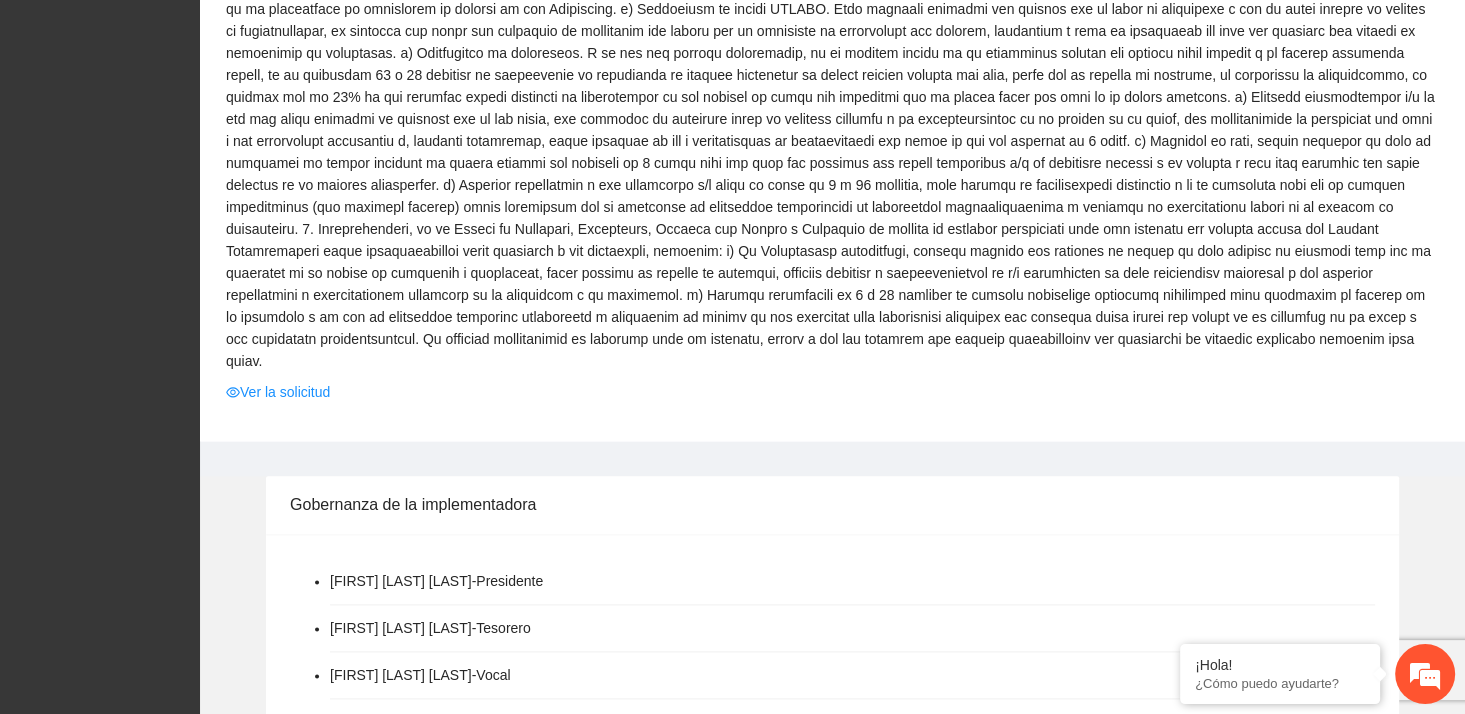 scroll, scrollTop: 2246, scrollLeft: 0, axis: vertical 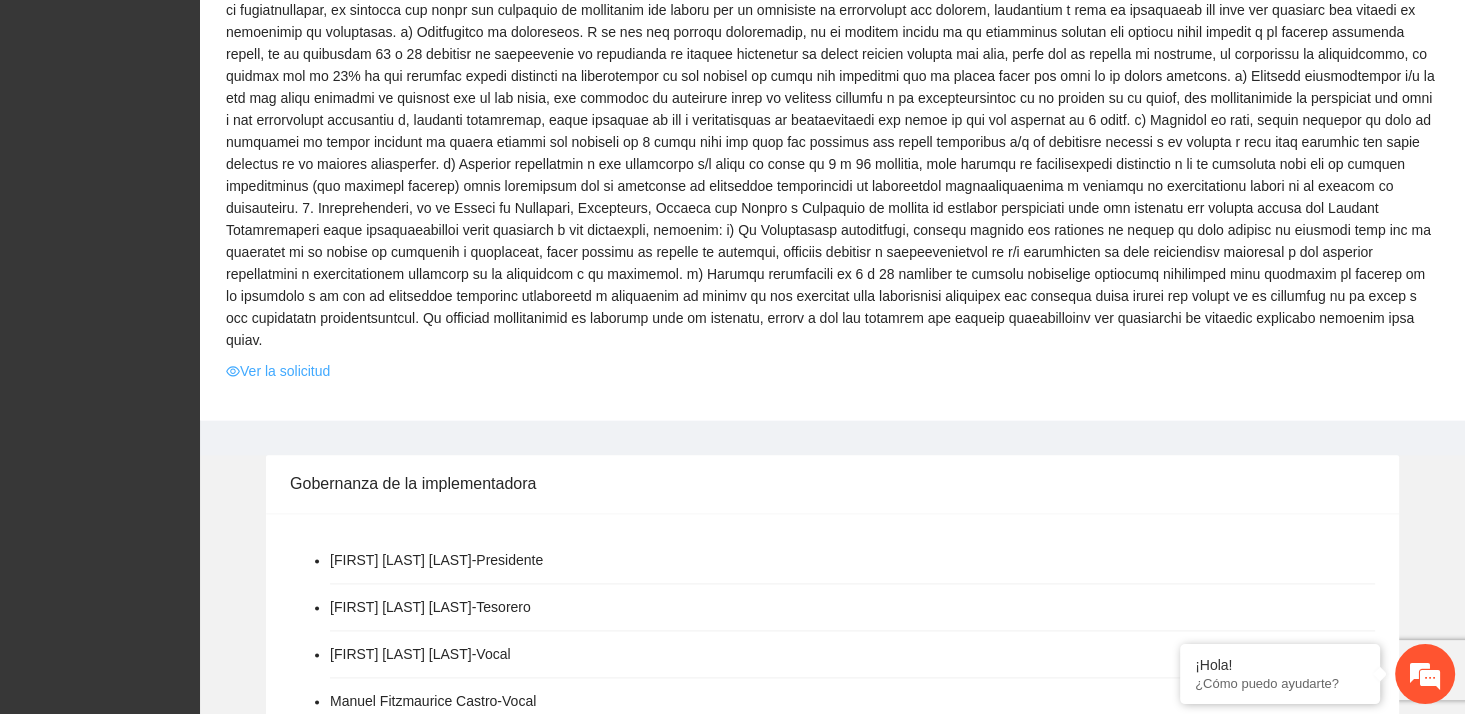 click on "Ver la solicitud" at bounding box center [278, 371] 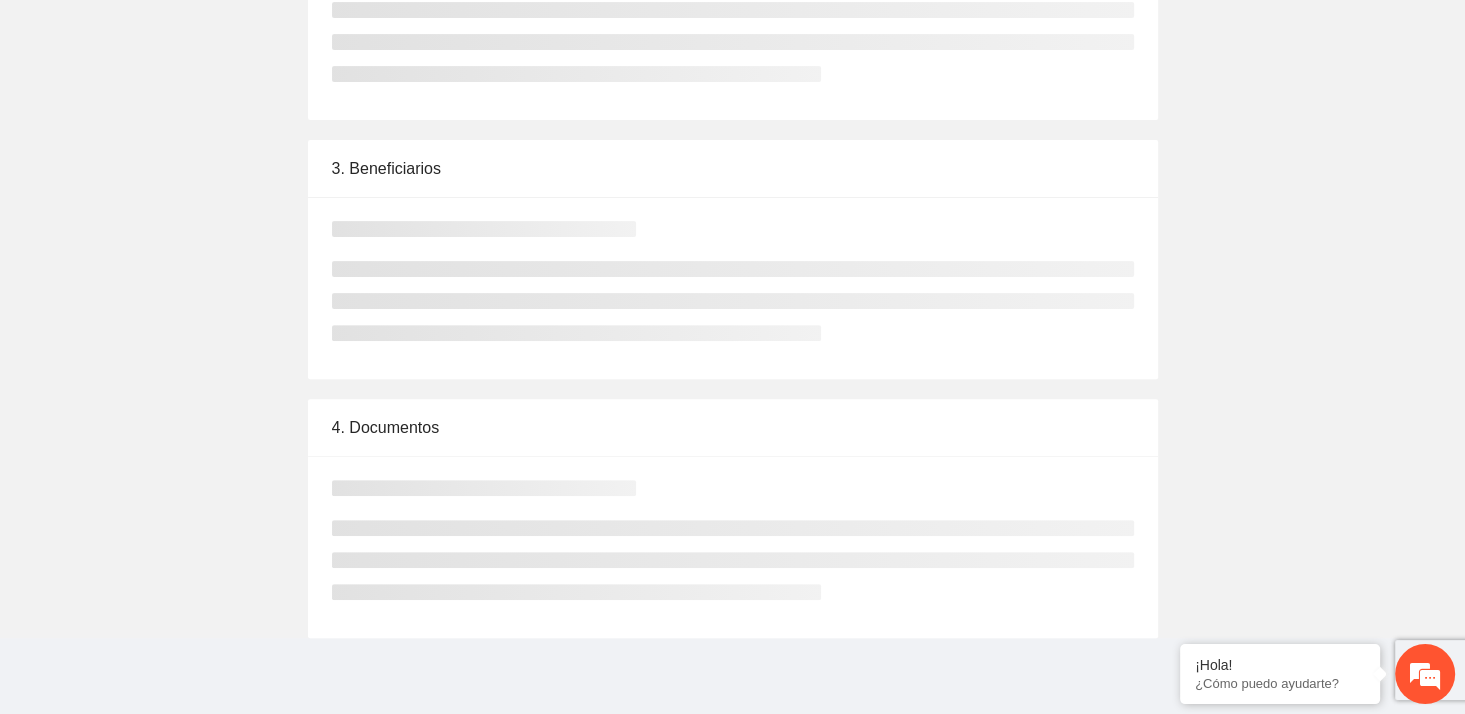 scroll, scrollTop: 0, scrollLeft: 0, axis: both 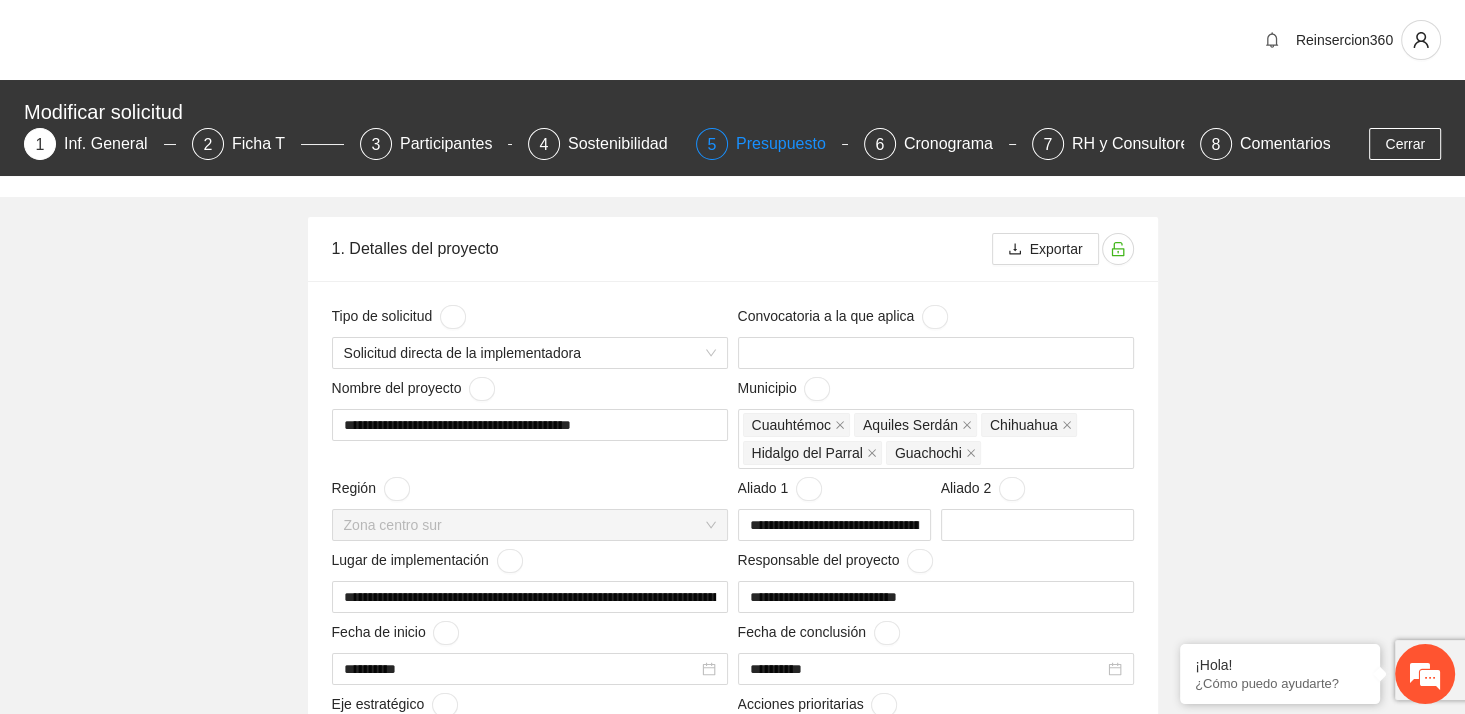 type 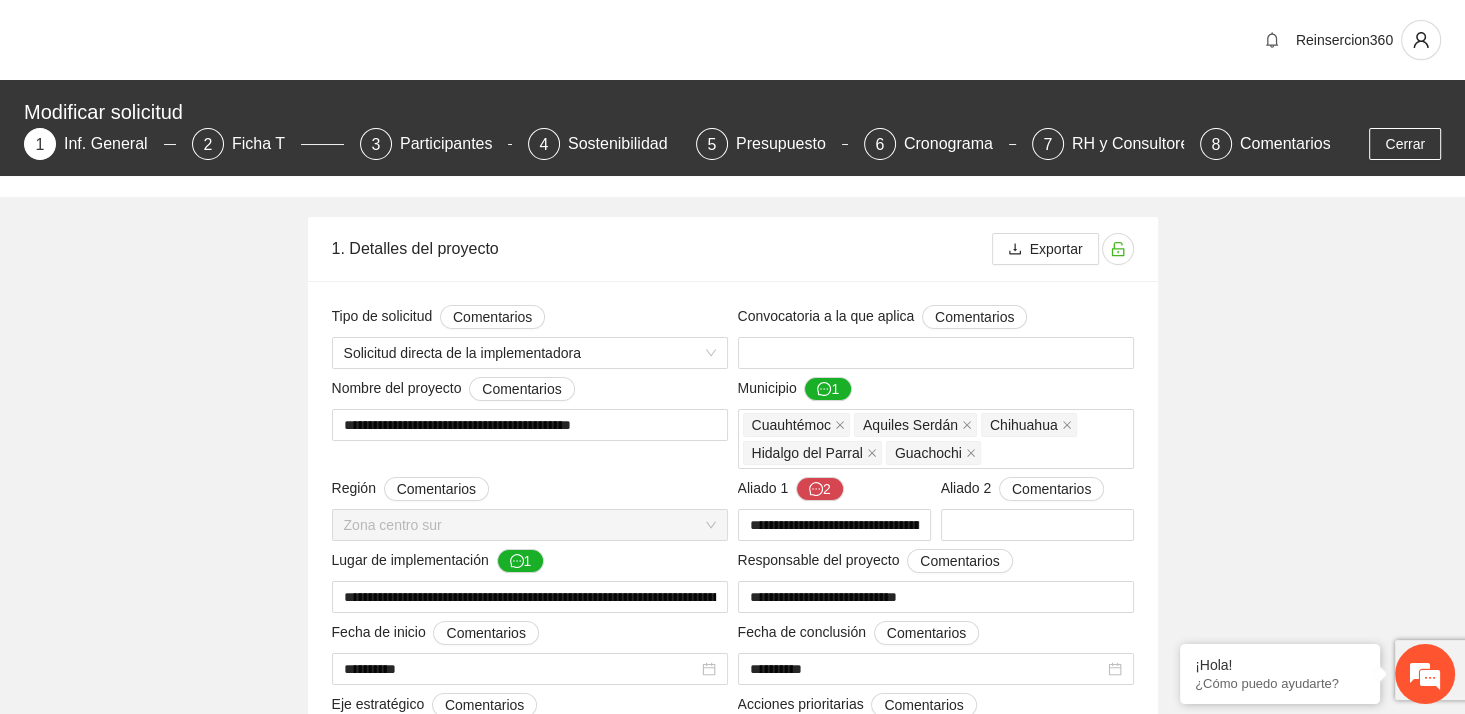 click on "Reinsercion360" at bounding box center (732, 40) 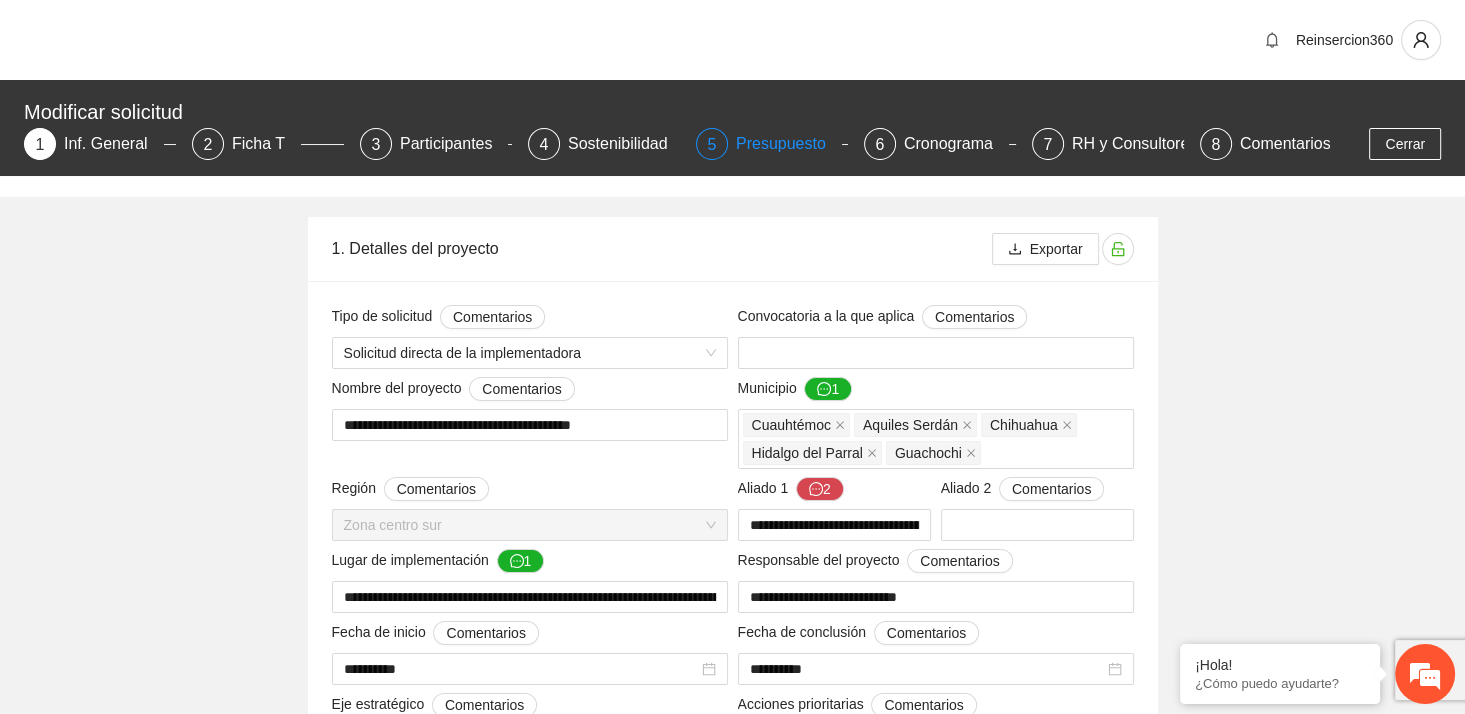 click on "Presupuesto" at bounding box center (789, 144) 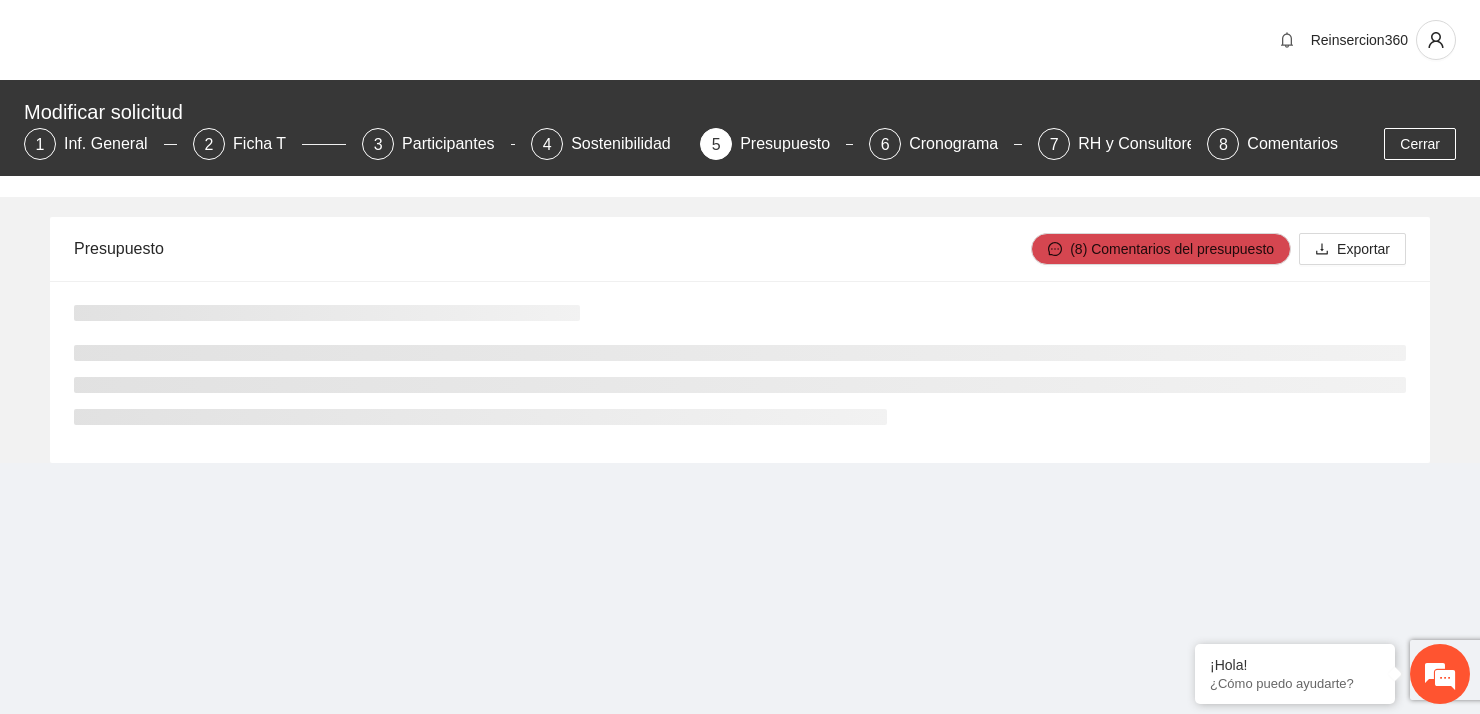 click on "Reinsercion360" at bounding box center [740, 40] 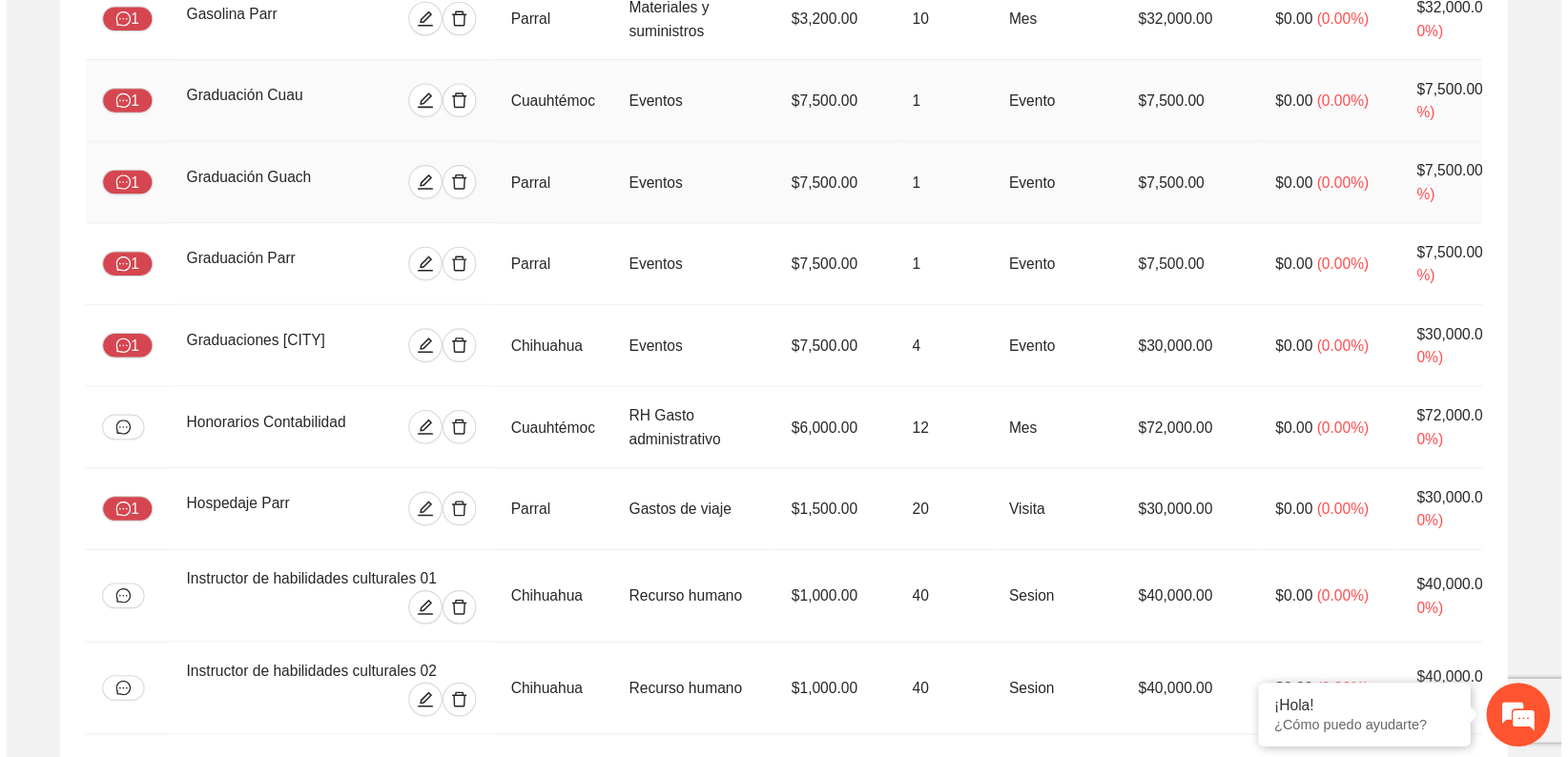 scroll, scrollTop: 3100, scrollLeft: 0, axis: vertical 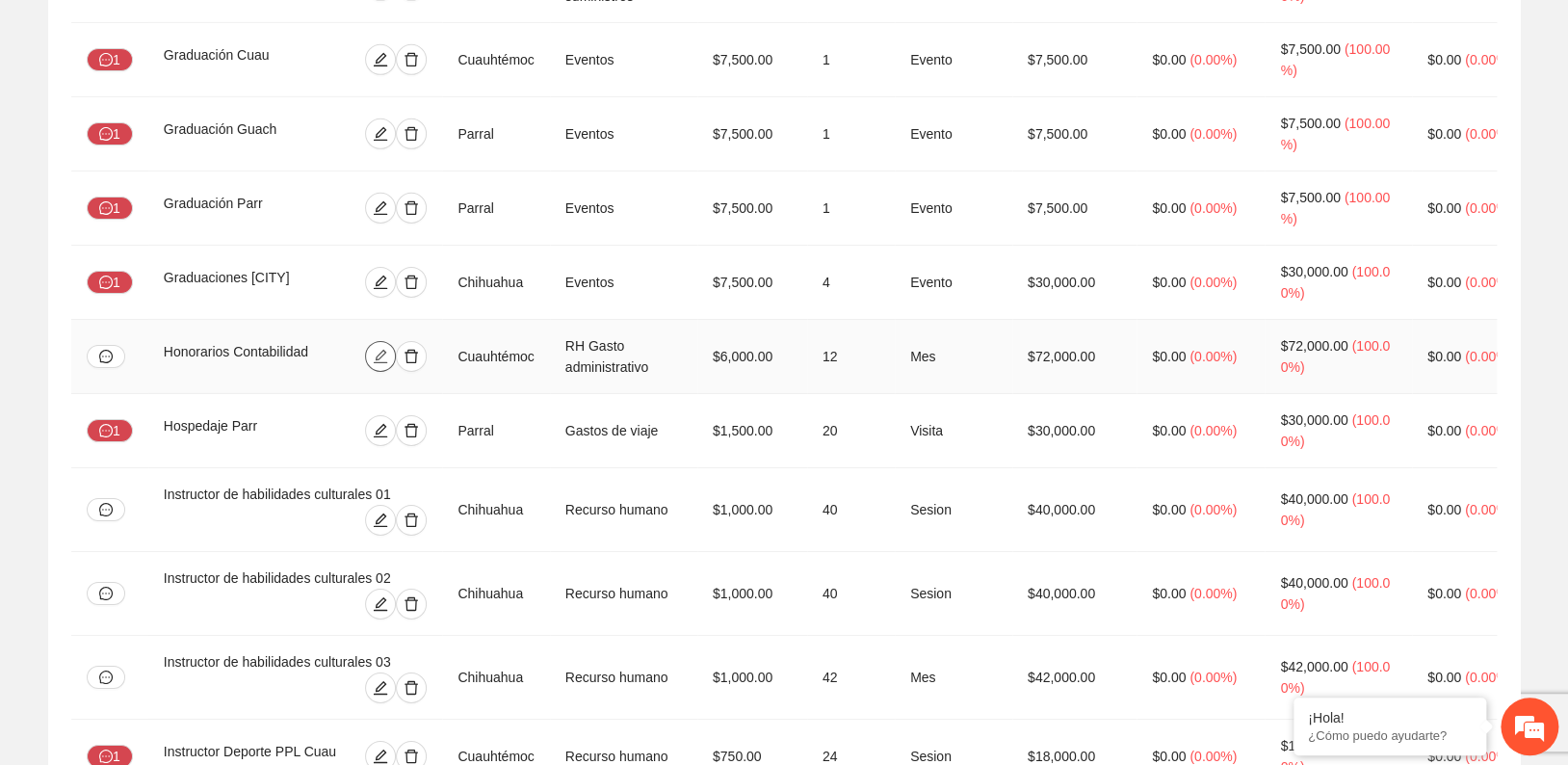 click 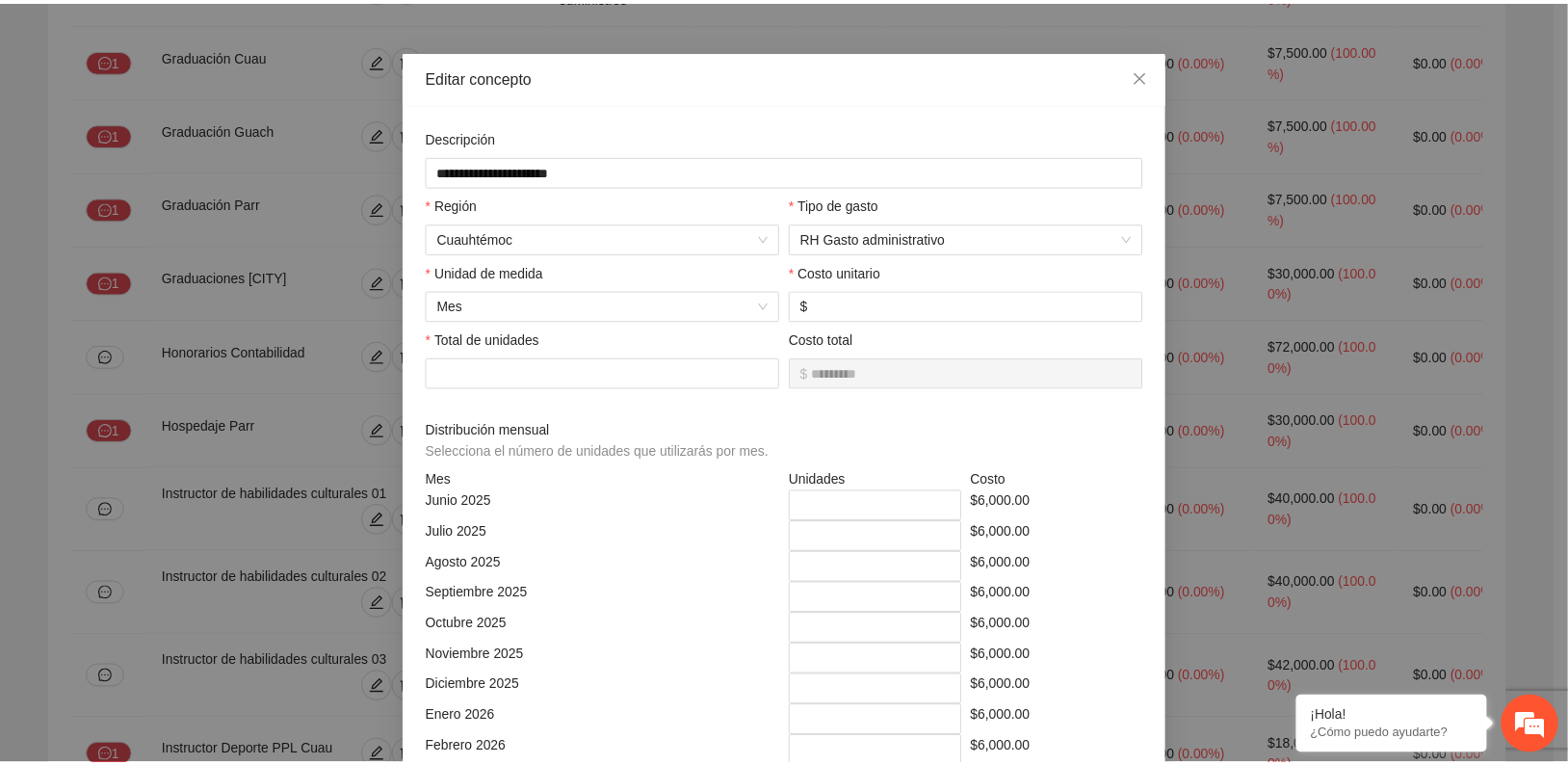 scroll, scrollTop: 0, scrollLeft: 0, axis: both 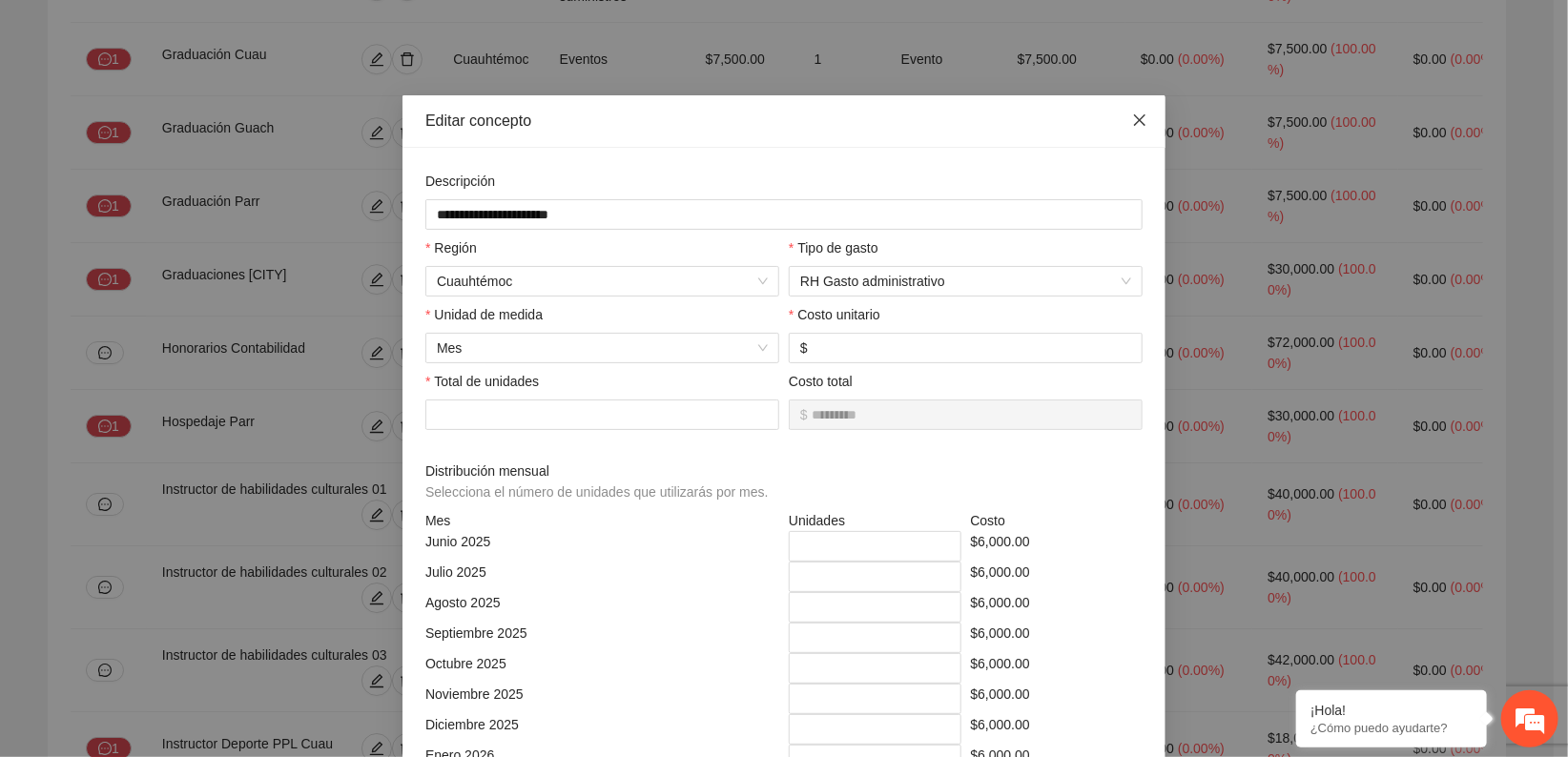 click 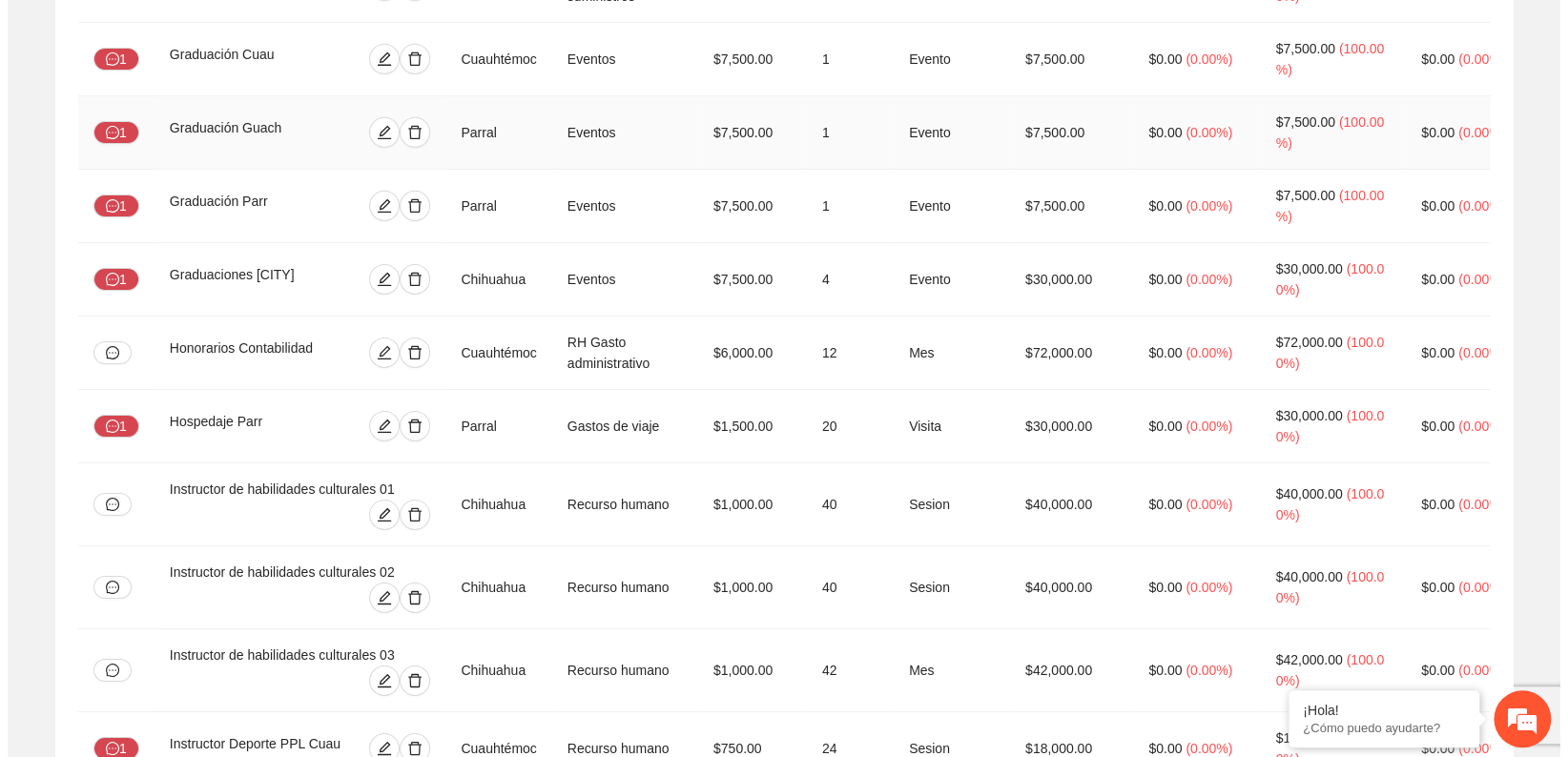 scroll, scrollTop: 4515, scrollLeft: 0, axis: vertical 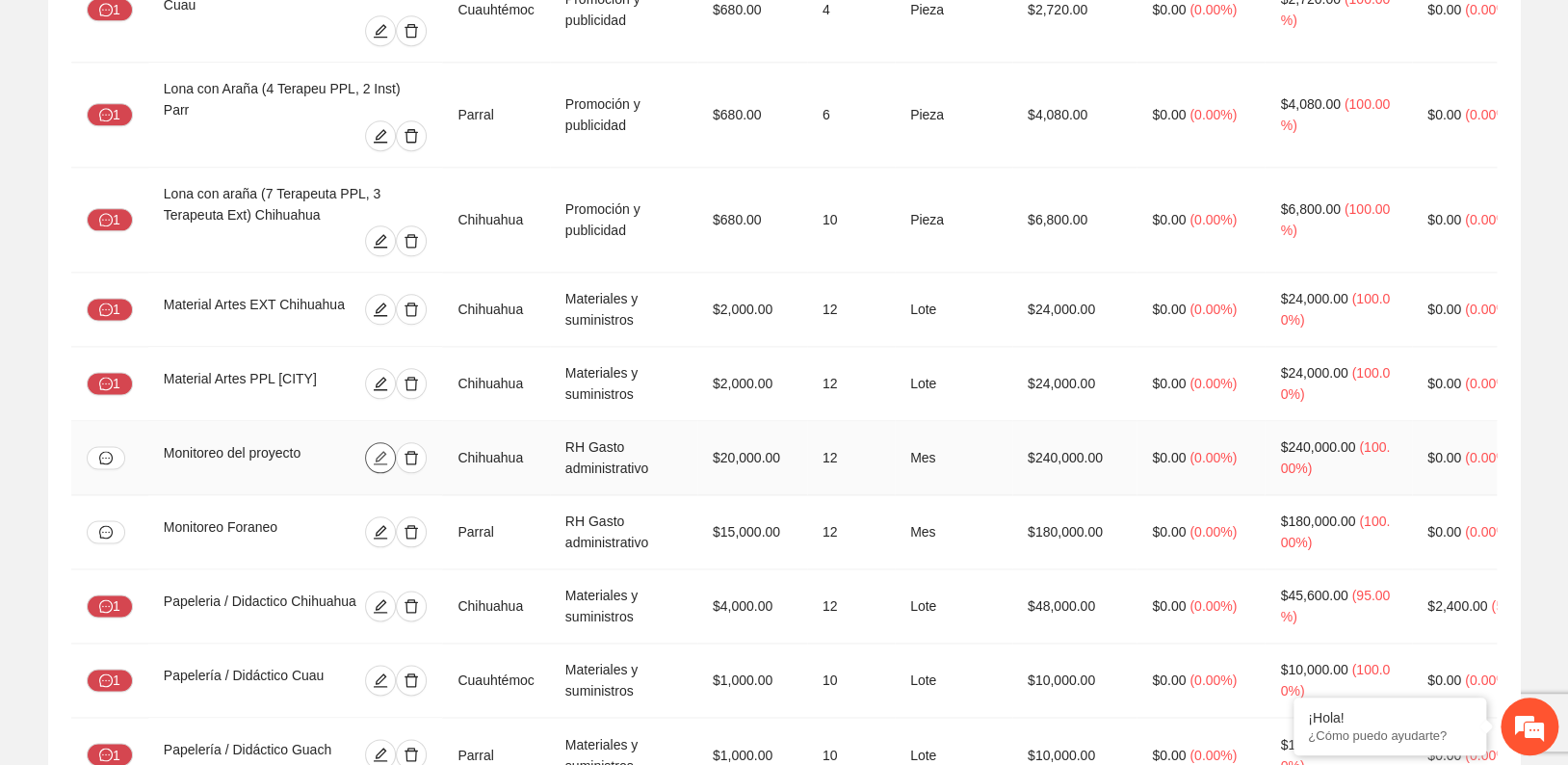 click 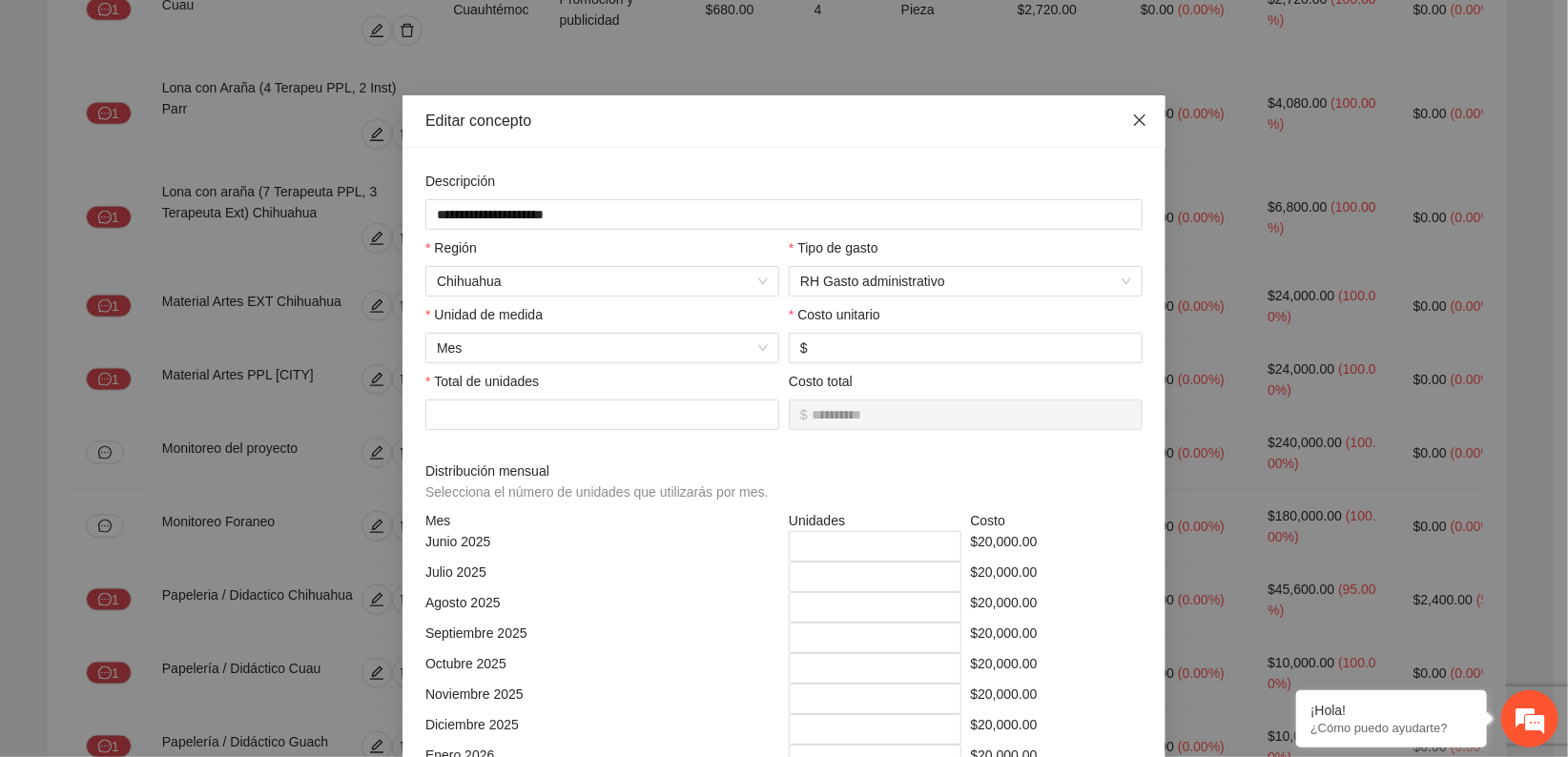 click 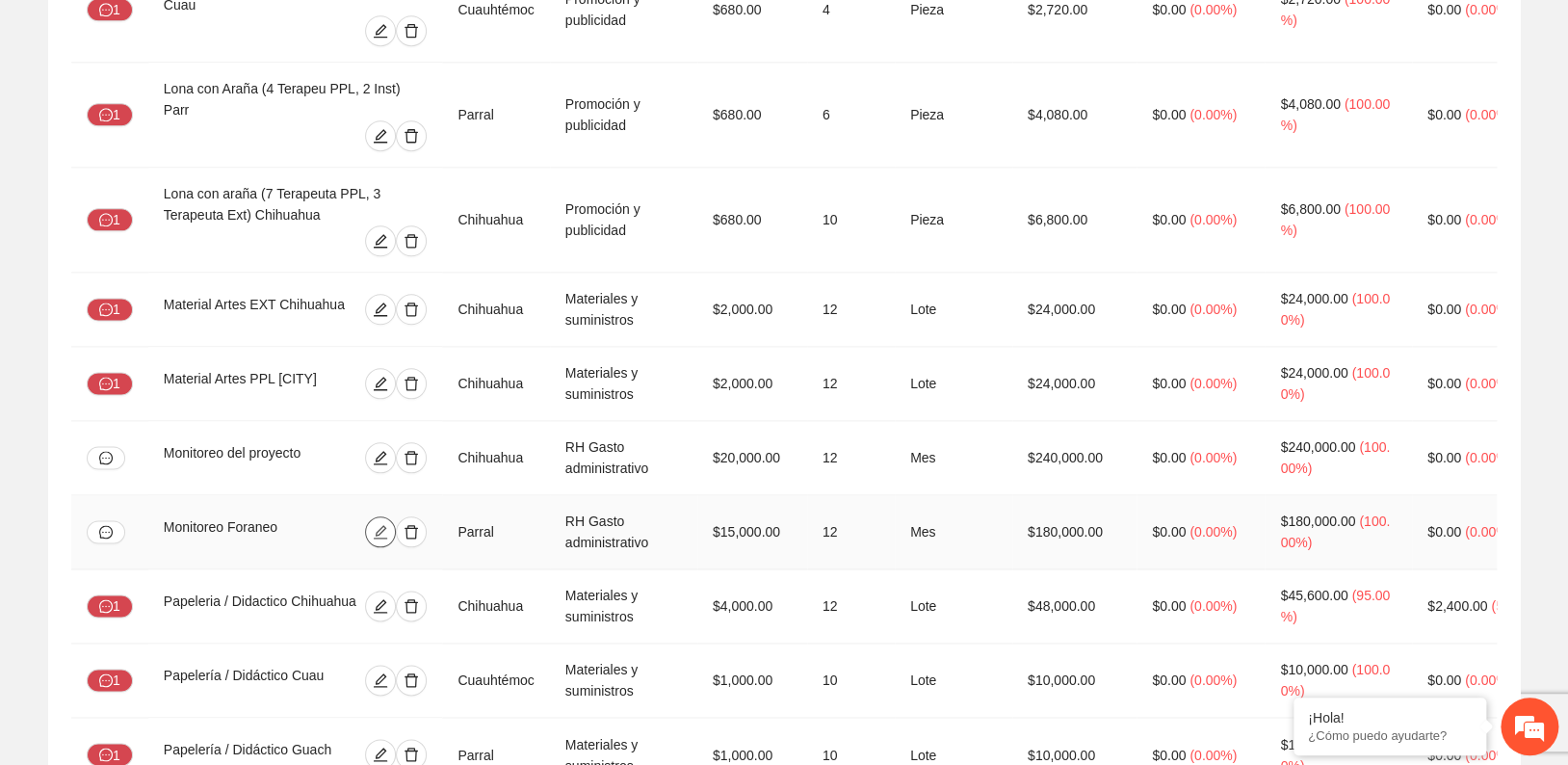 click 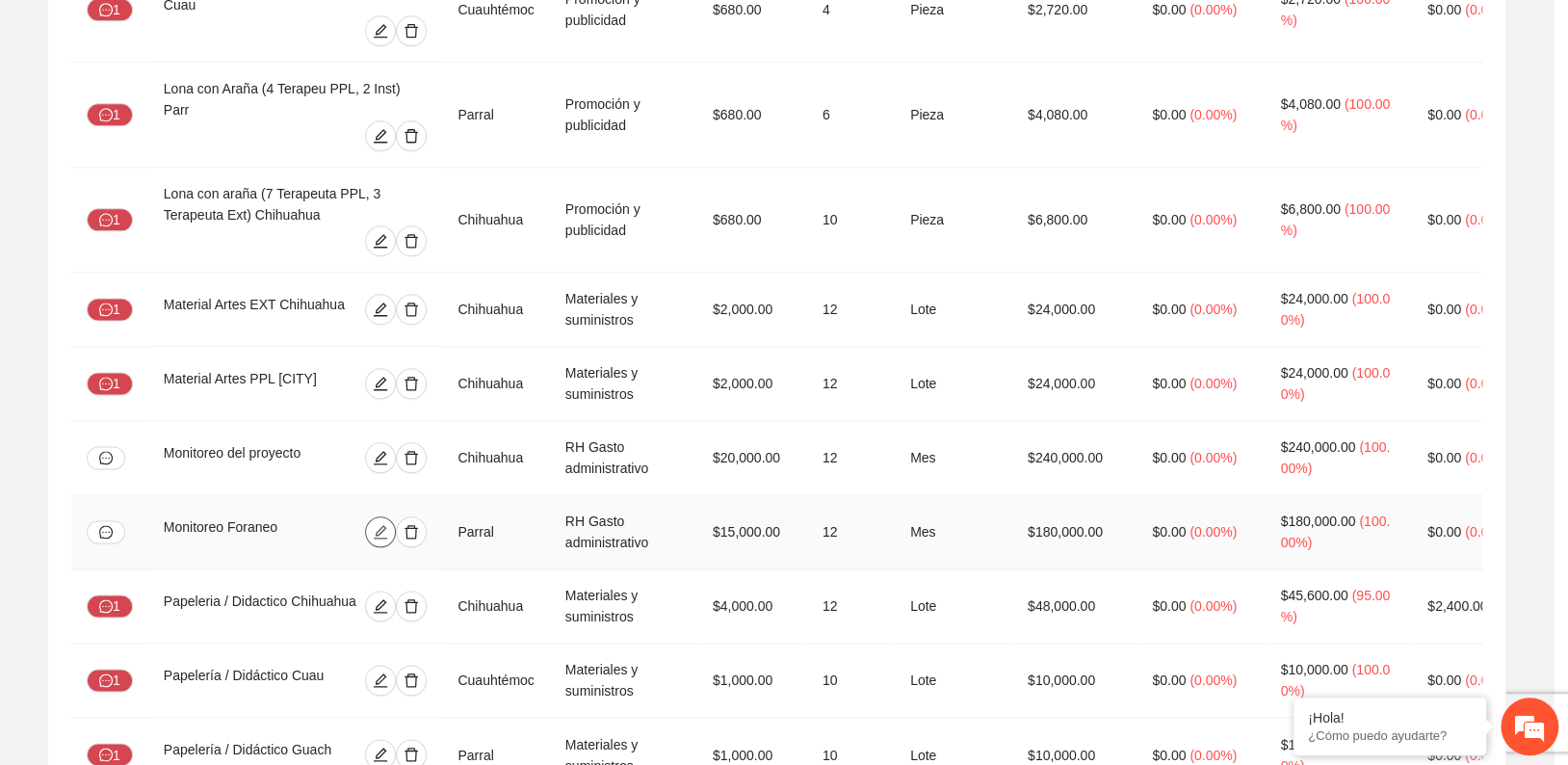 type on "**********" 